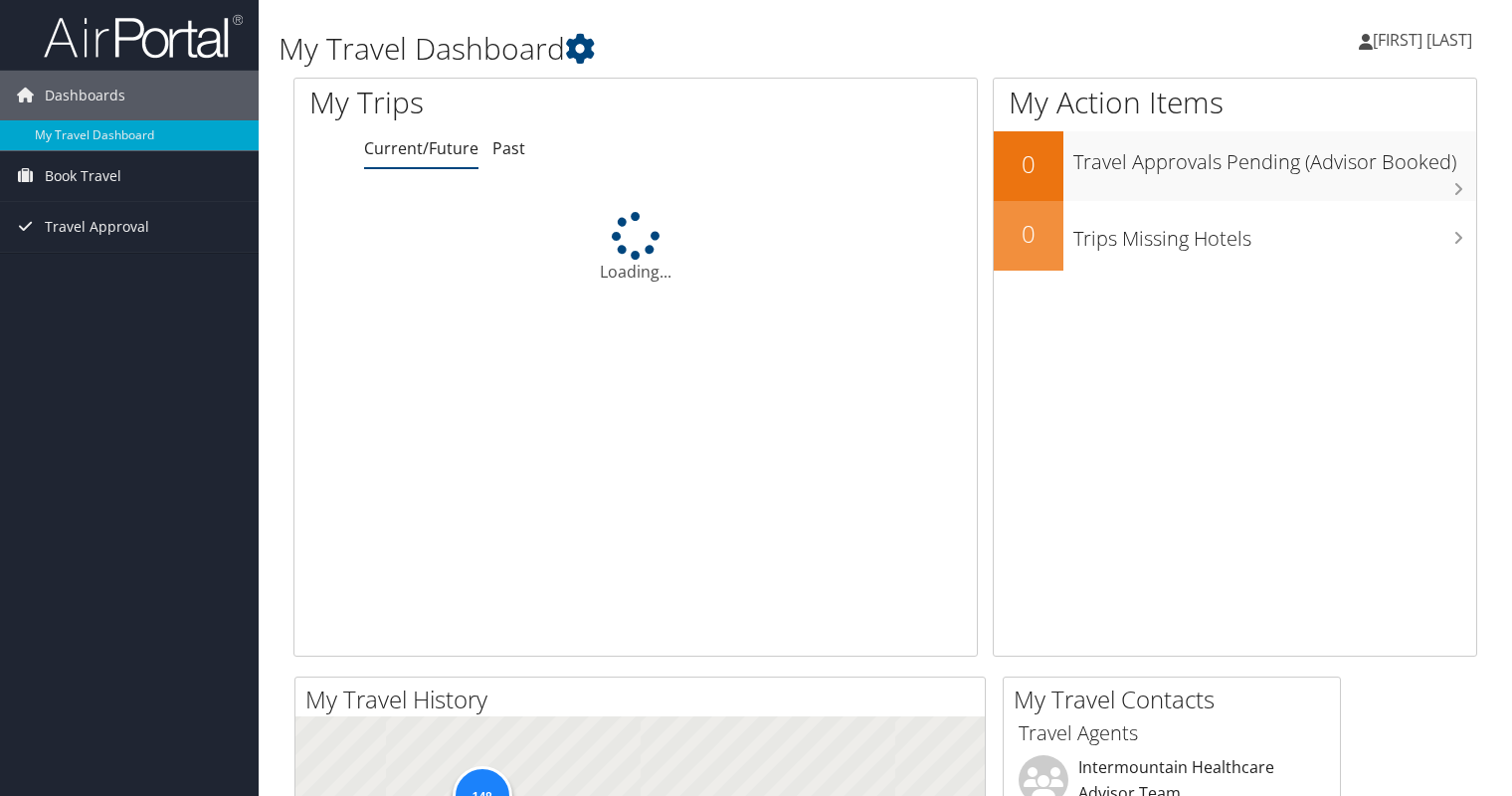 scroll, scrollTop: 0, scrollLeft: 0, axis: both 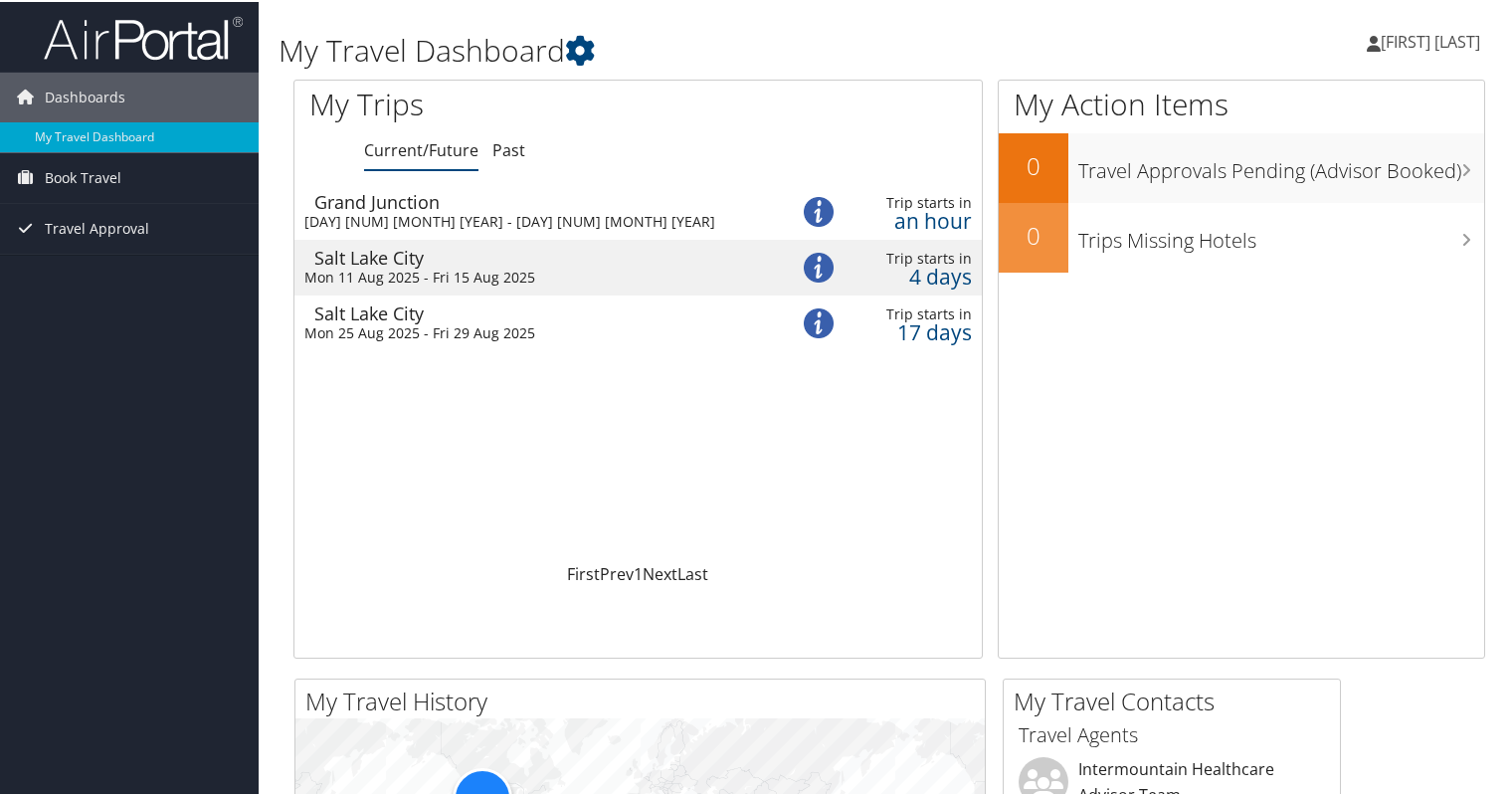 click on "Mon 11 Aug 2025 - Fri 15 Aug 2025" at bounding box center [532, 276] 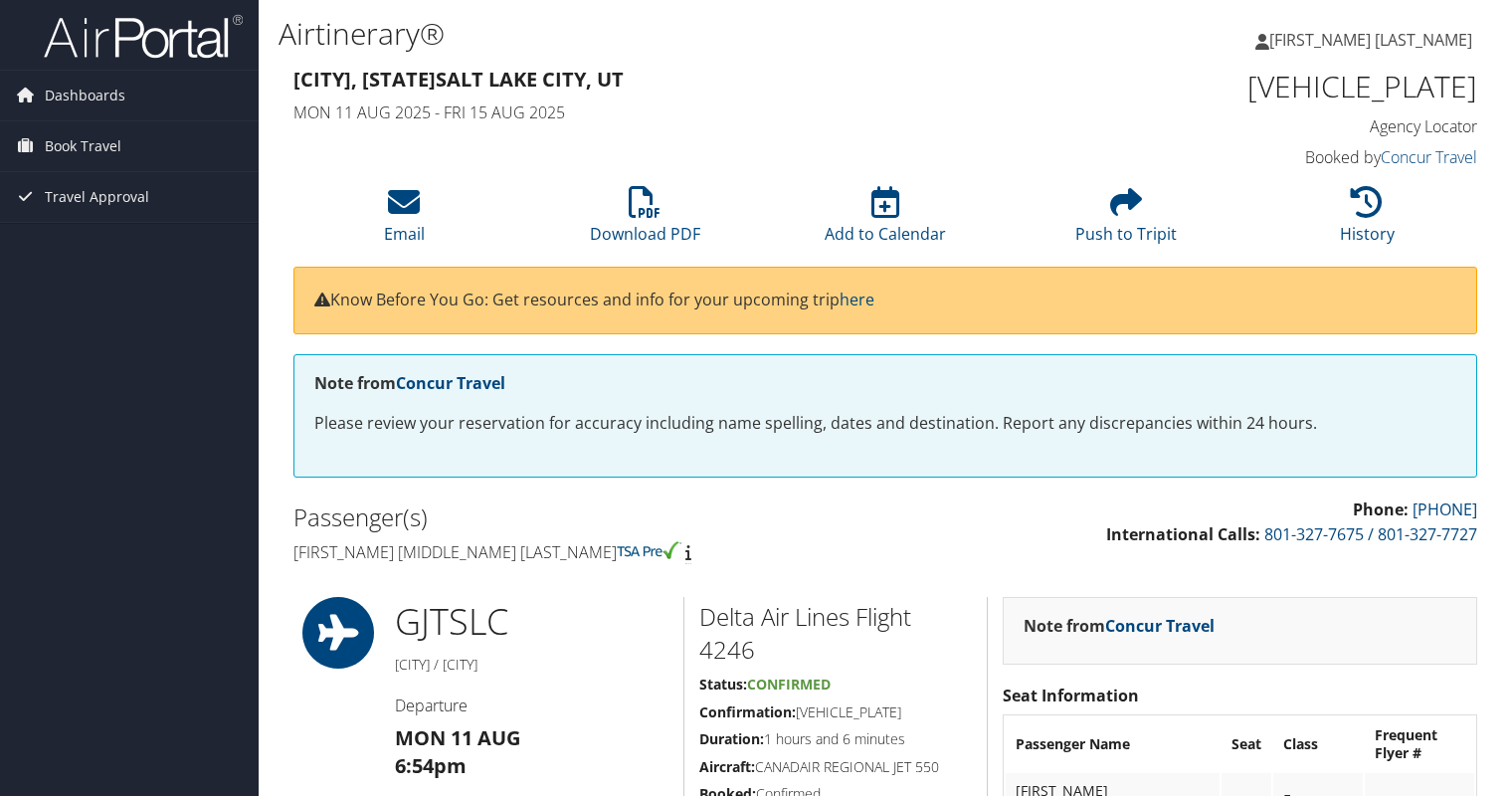 scroll, scrollTop: 0, scrollLeft: 0, axis: both 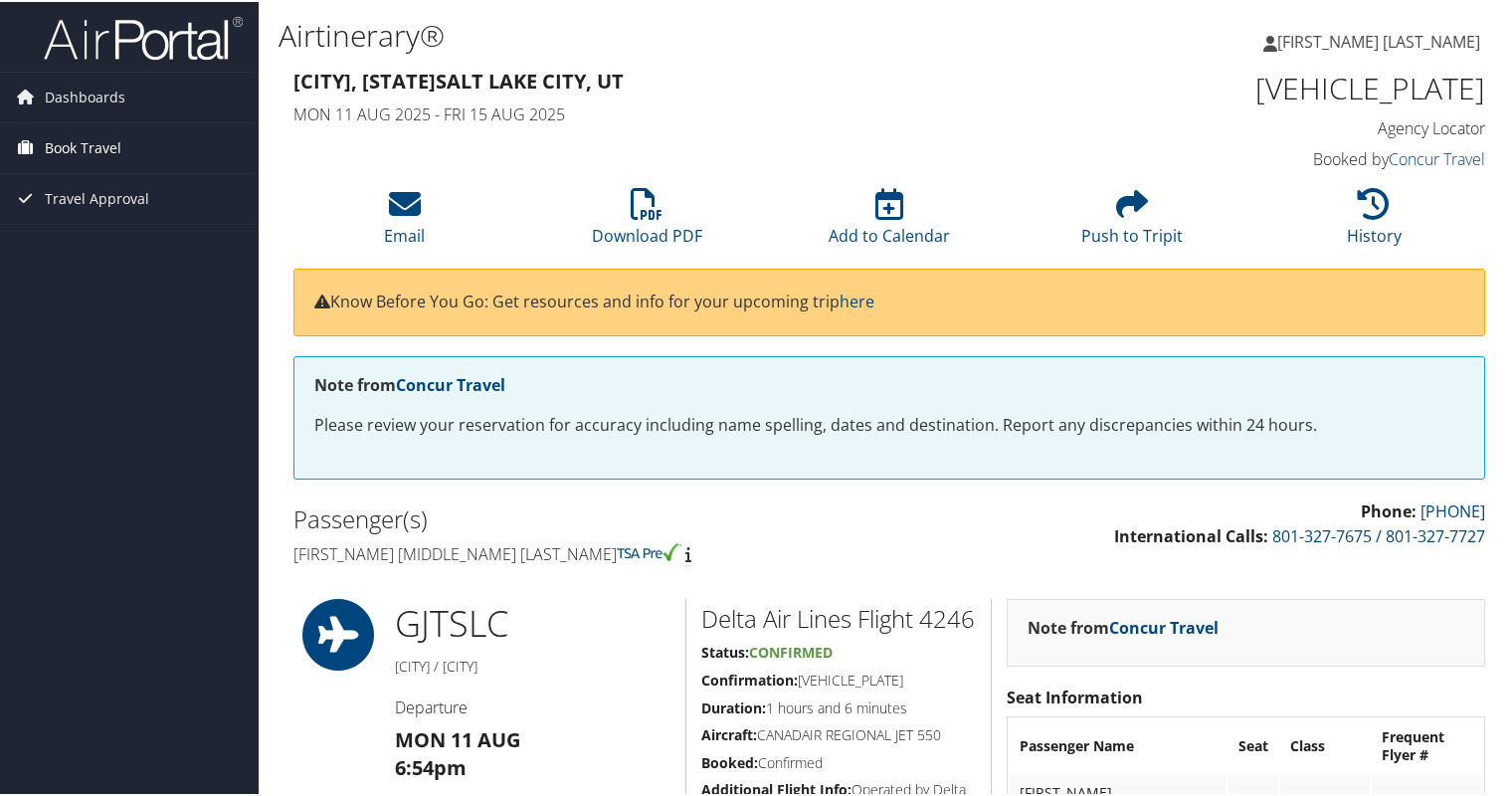 click on "Book Travel" at bounding box center (83, 146) 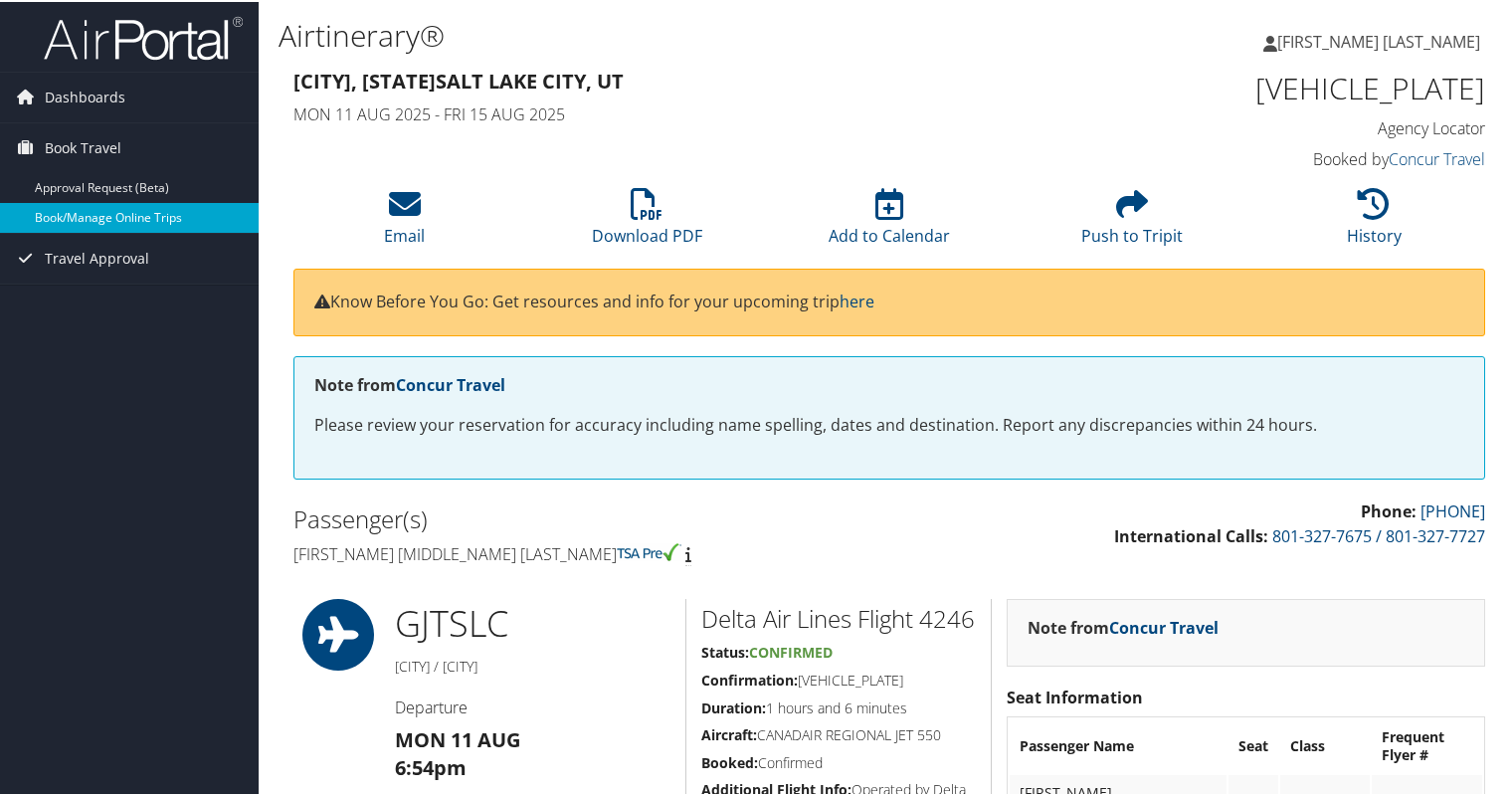 click on "Book/Manage Online Trips" at bounding box center [129, 216] 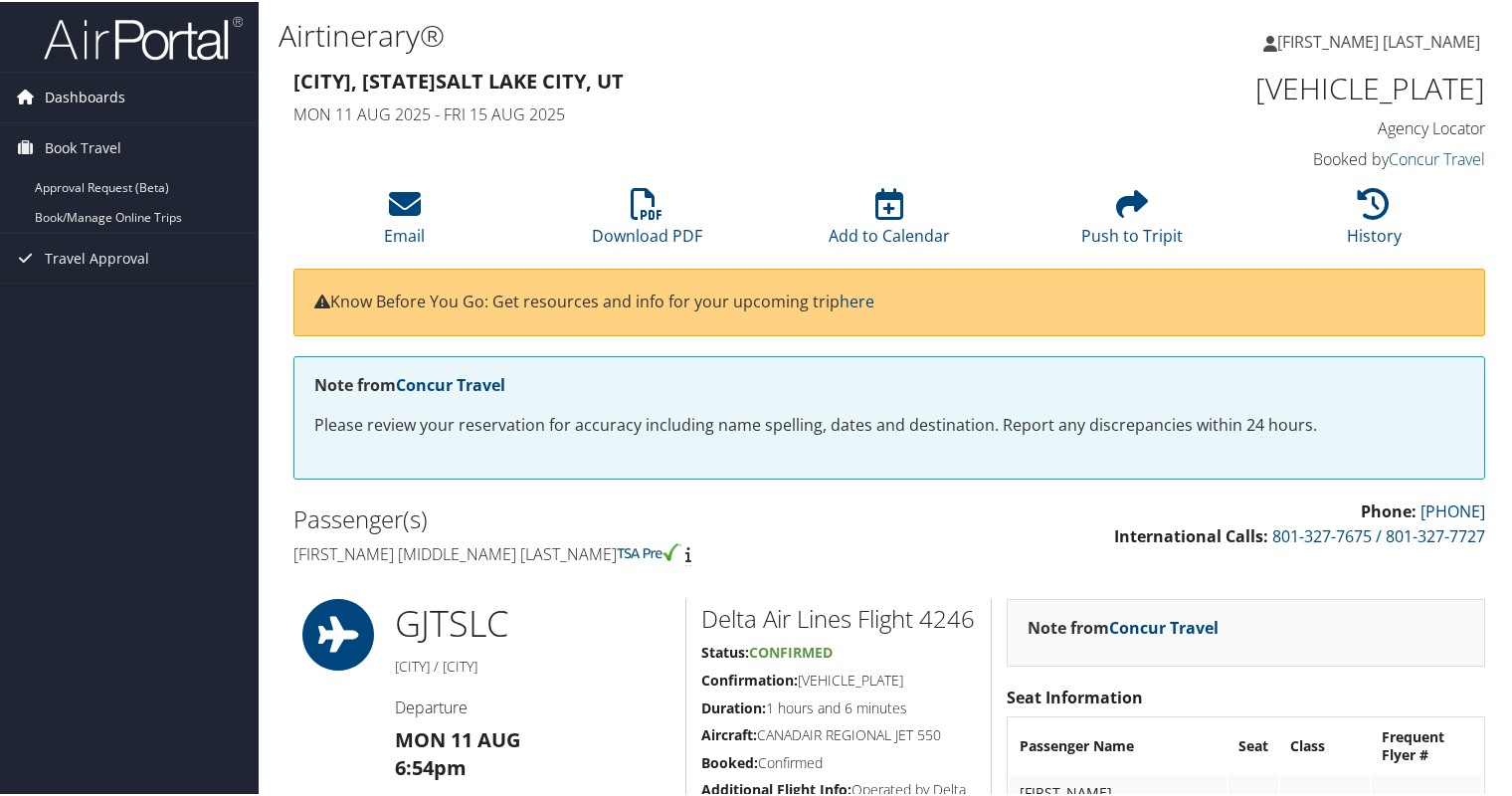 click on "Dashboards" at bounding box center [85, 96] 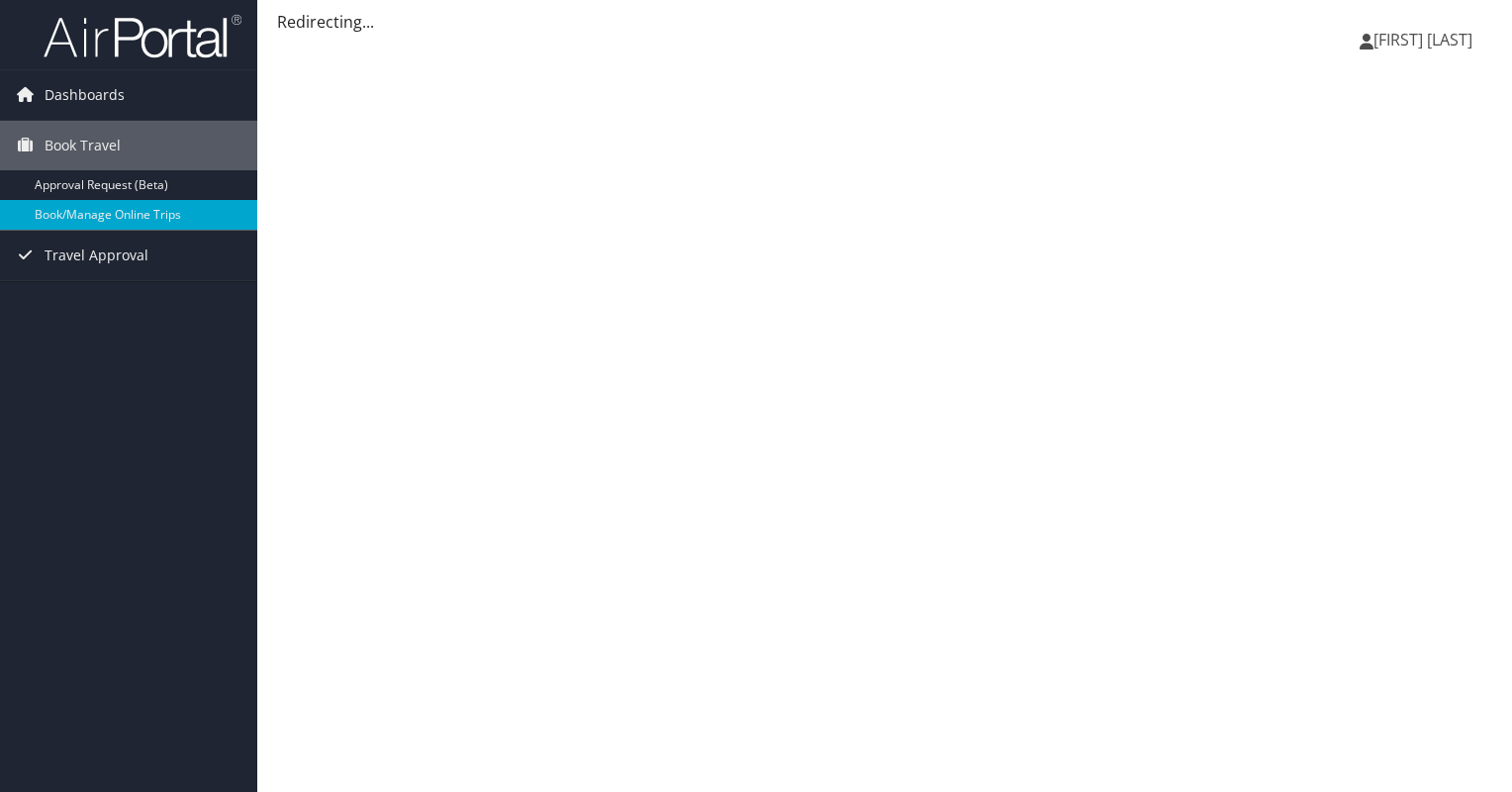 scroll, scrollTop: 0, scrollLeft: 0, axis: both 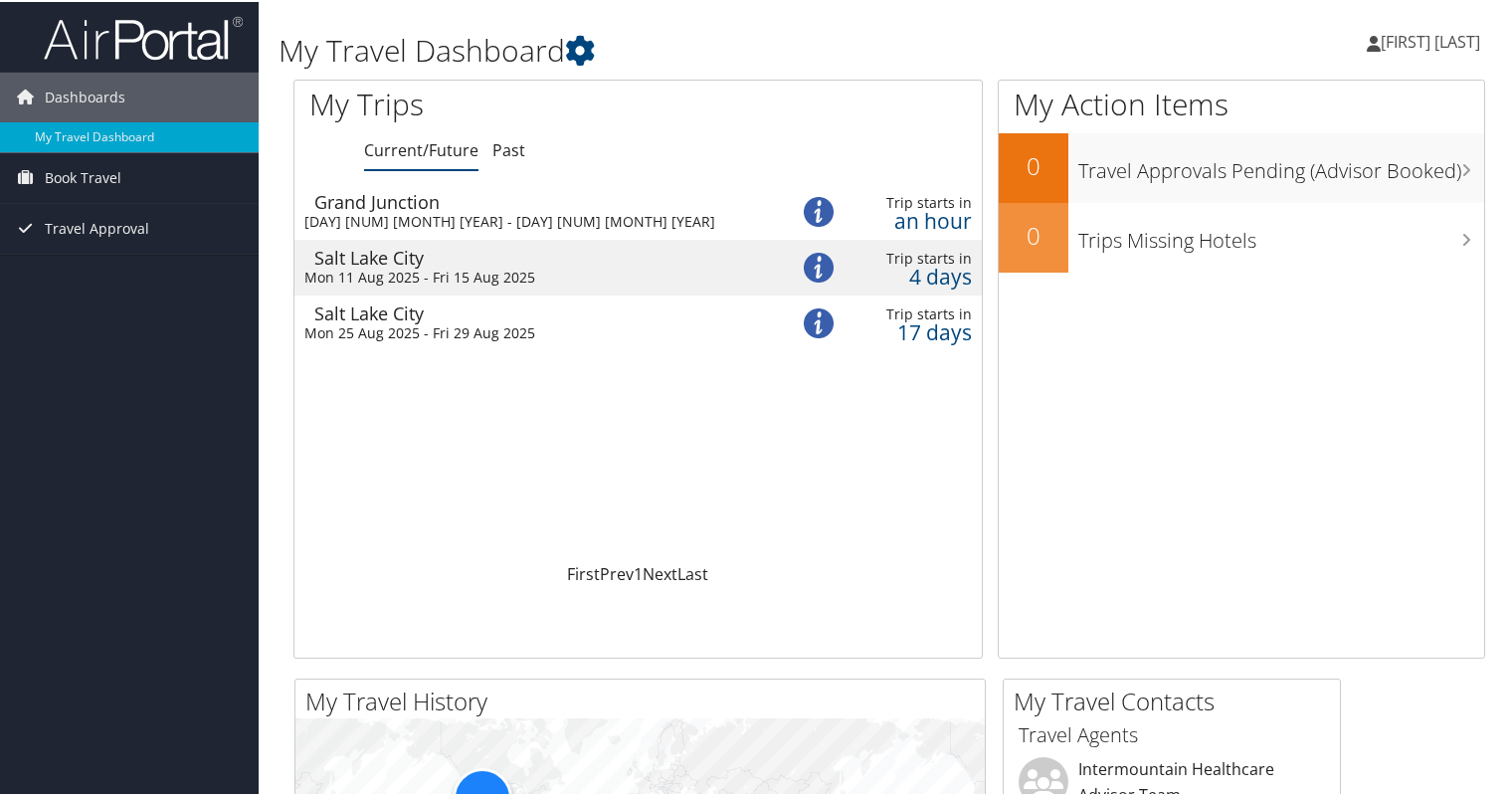 click on "Mon 25 Aug 2025 - Fri 29 Aug 2025" at bounding box center [532, 331] 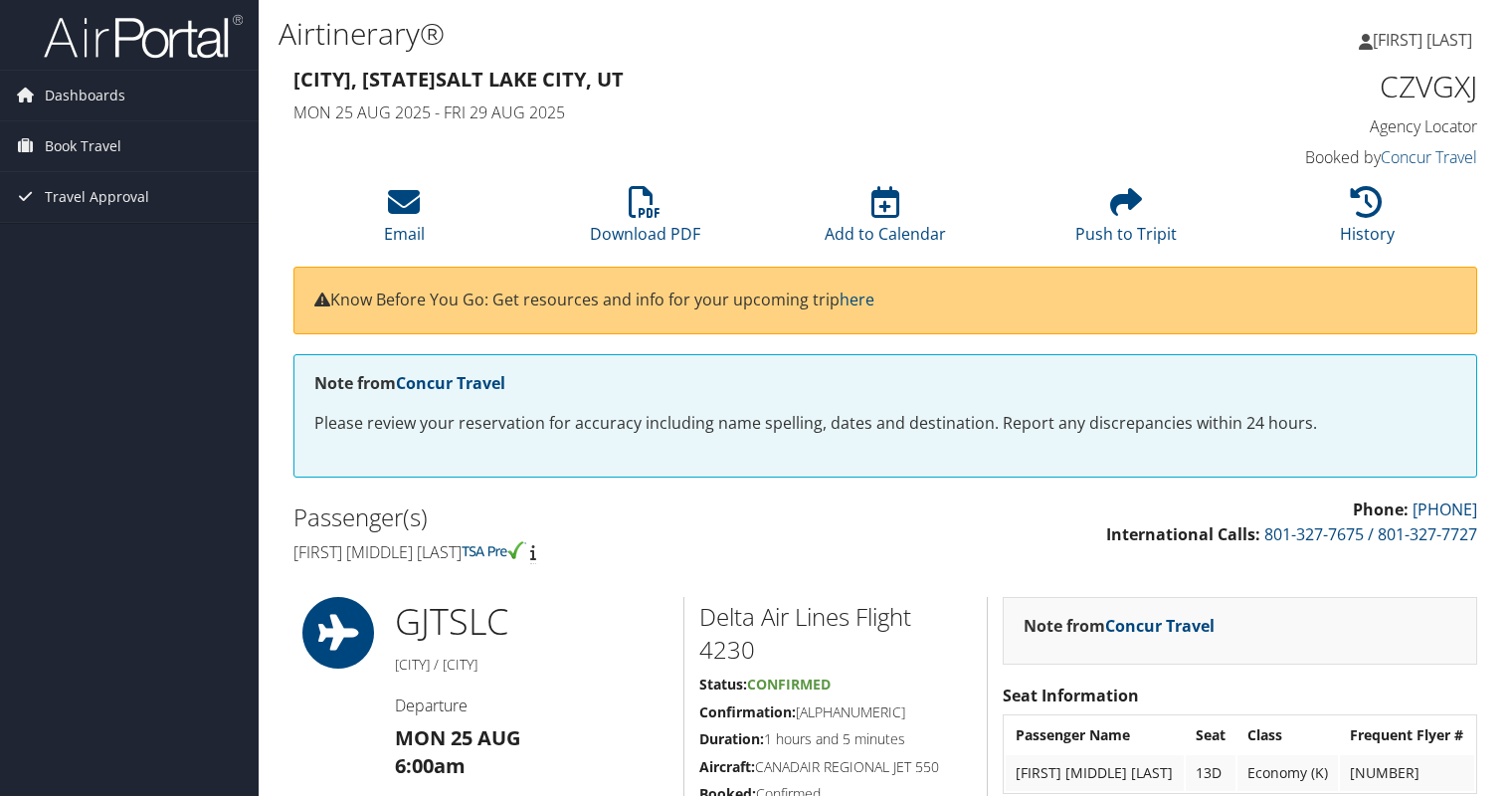 scroll, scrollTop: 0, scrollLeft: 0, axis: both 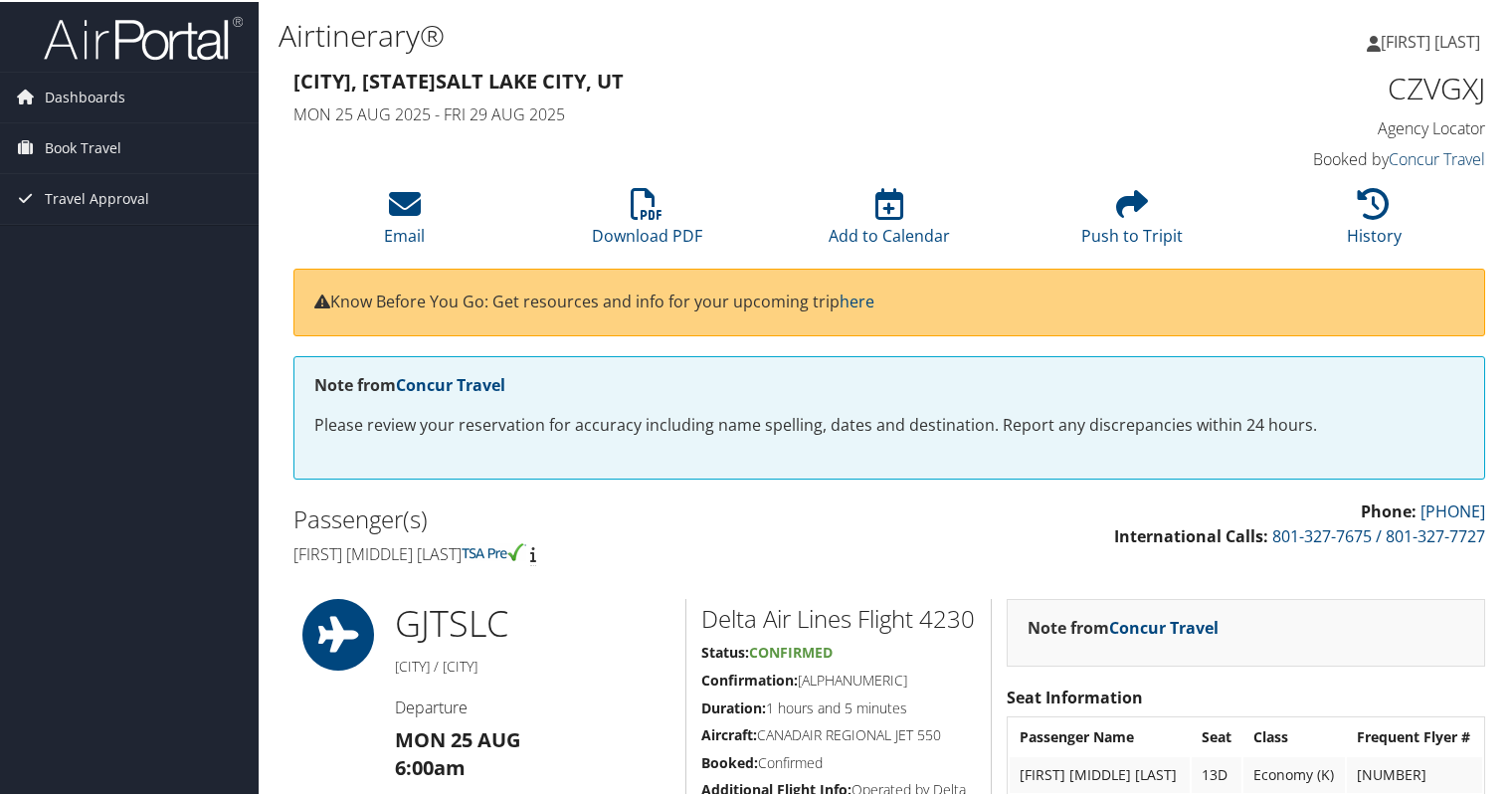 click on "Concur Travel" at bounding box center (1436, 157) 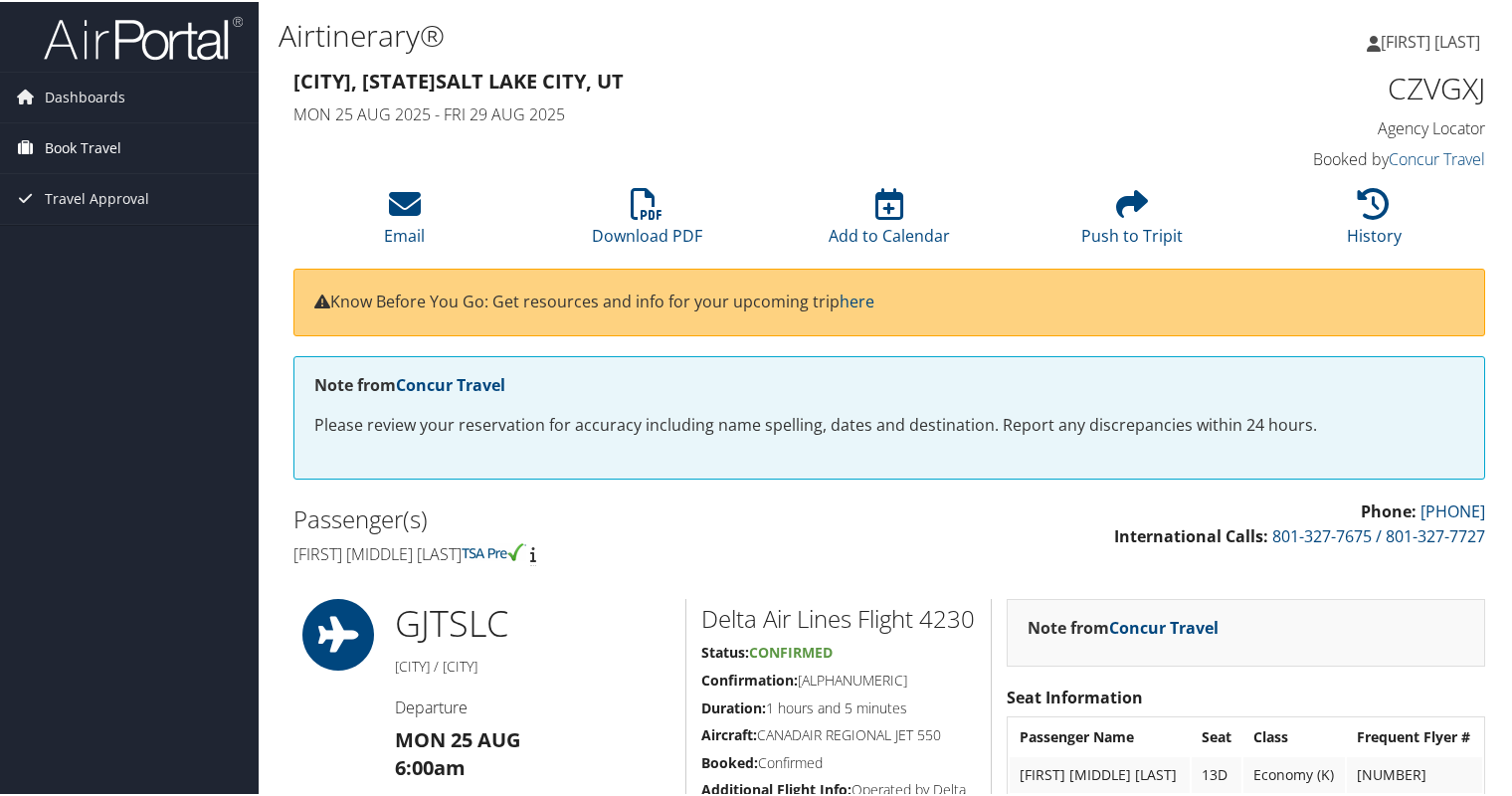 click on "Book Travel" at bounding box center (83, 146) 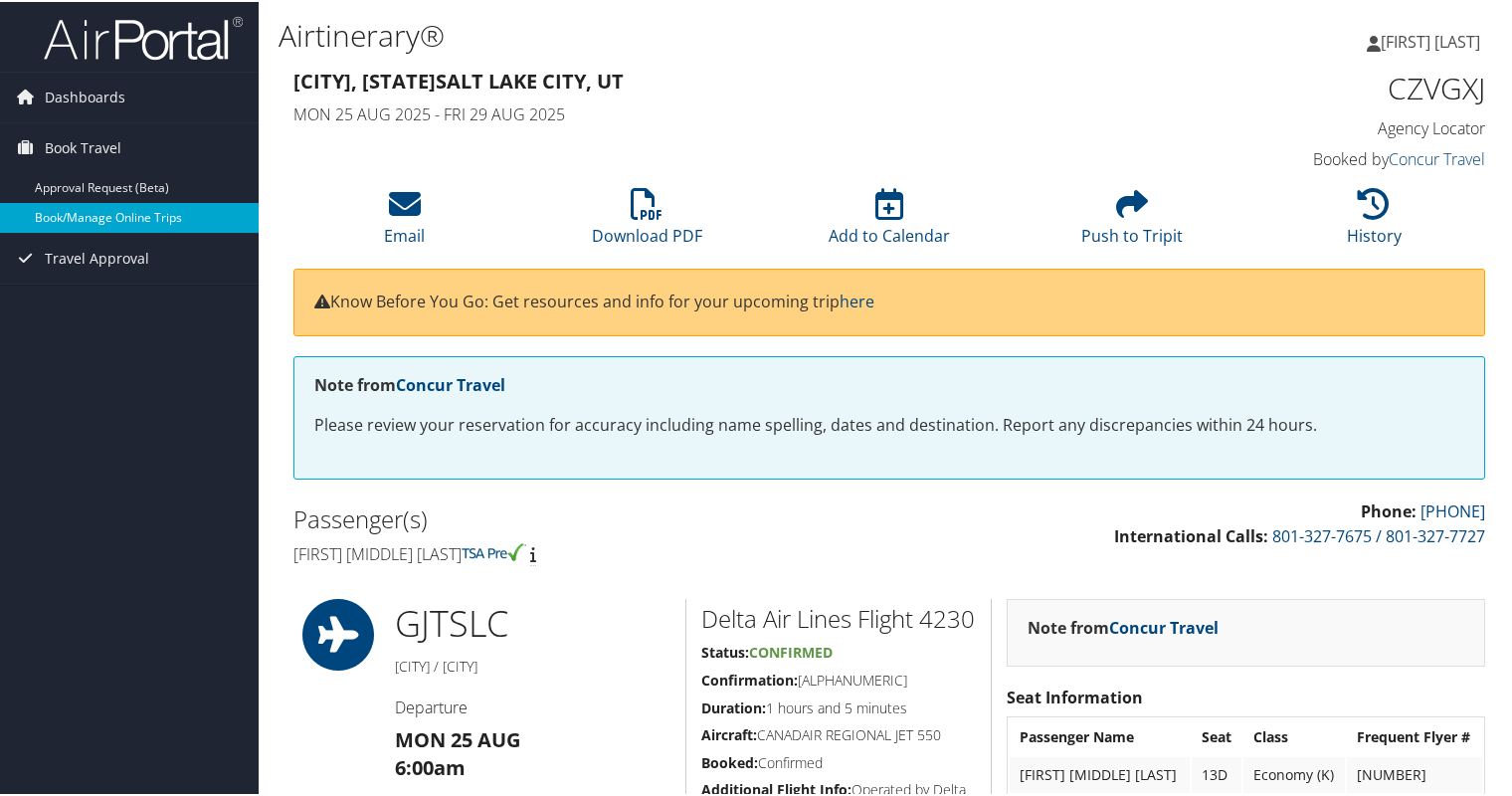 click on "Book/Manage Online Trips" at bounding box center (129, 216) 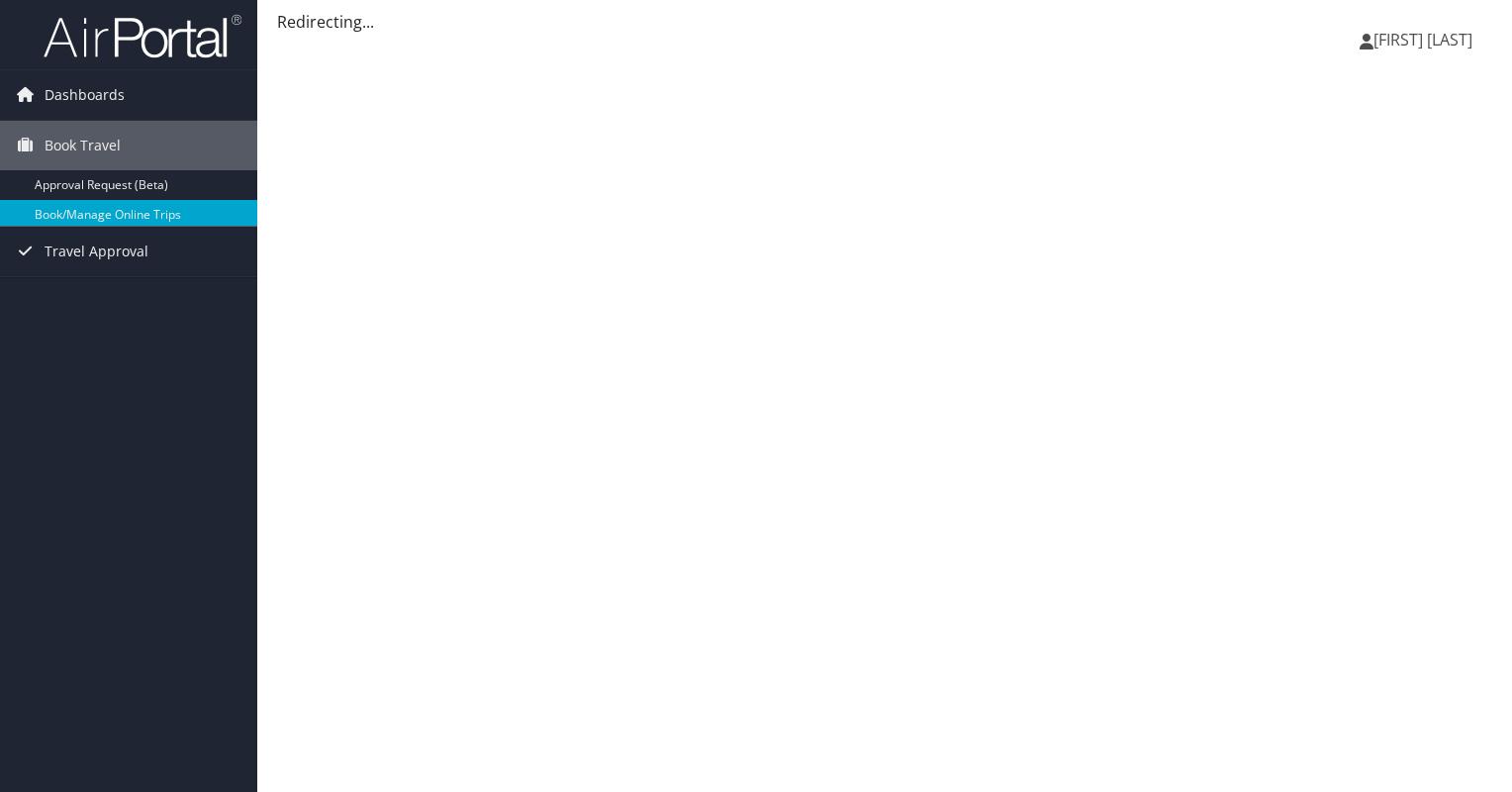 scroll, scrollTop: 0, scrollLeft: 0, axis: both 